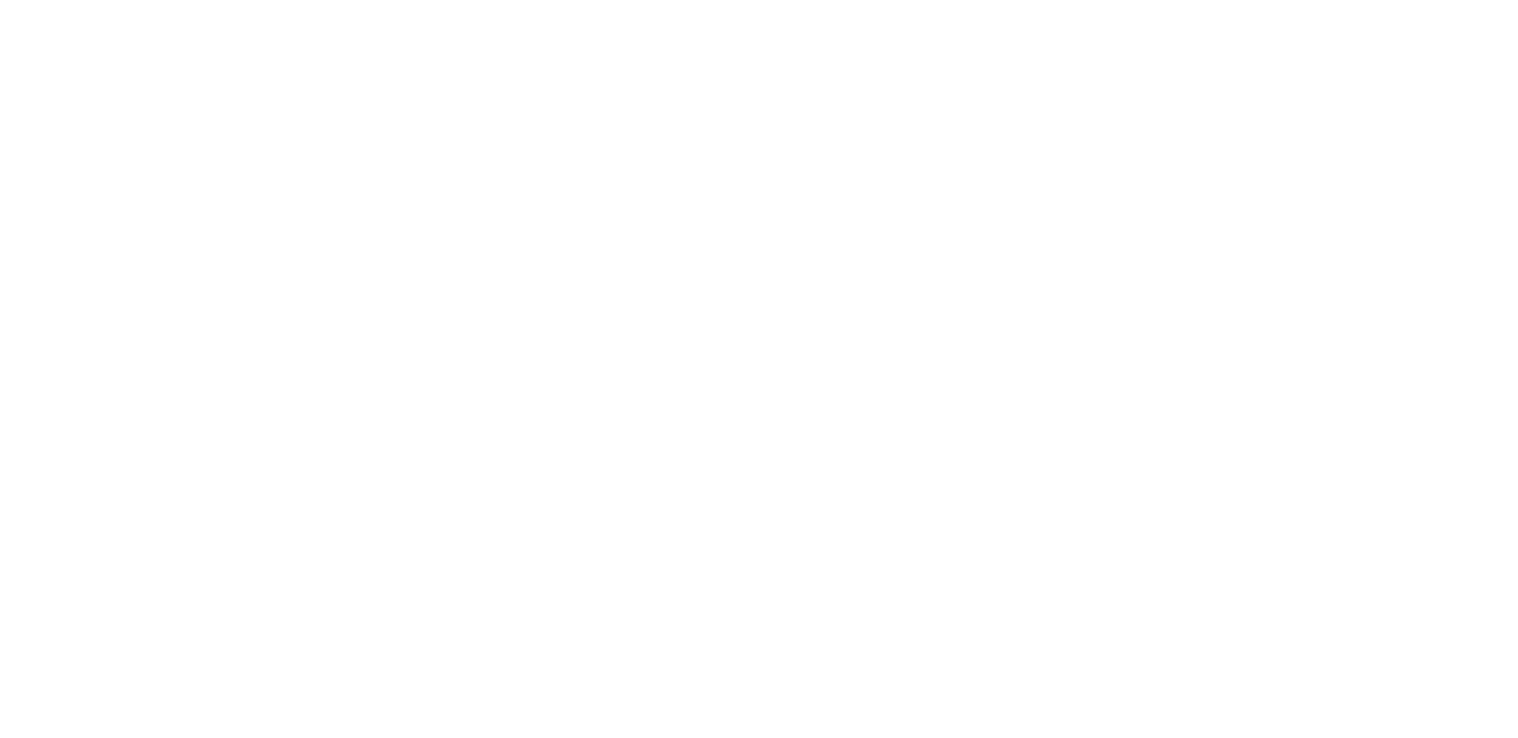 scroll, scrollTop: 0, scrollLeft: 0, axis: both 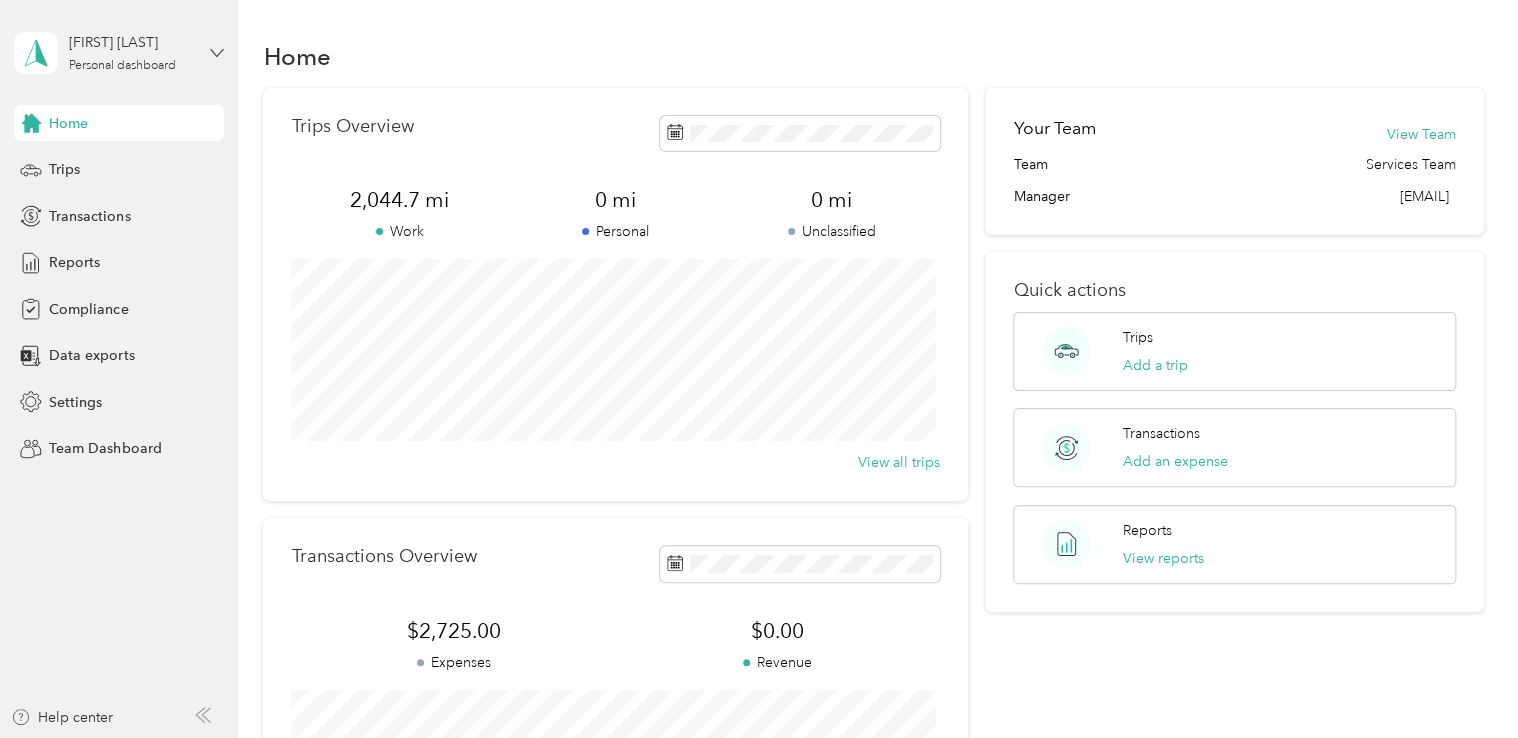 click 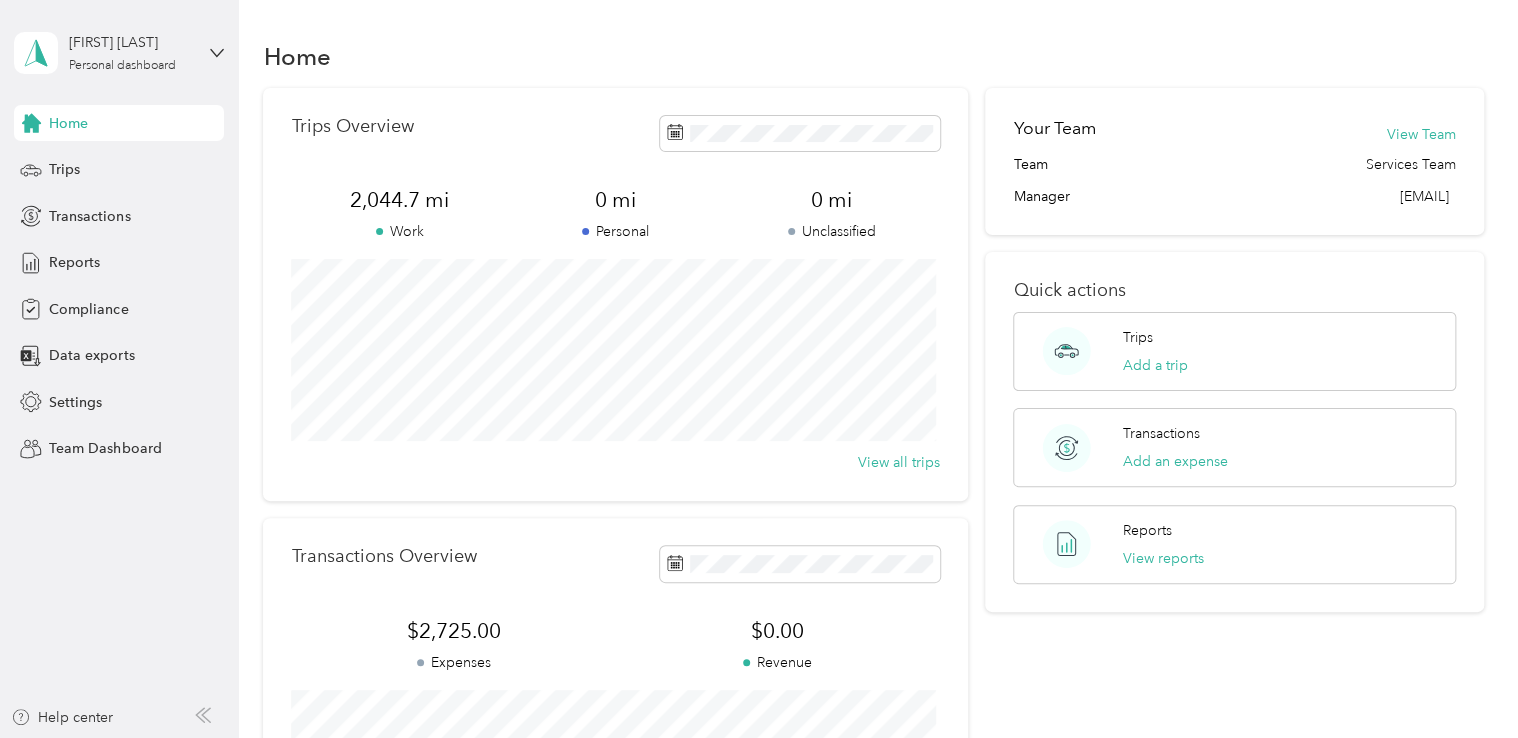 click on "Team dashboard" at bounding box center (85, 164) 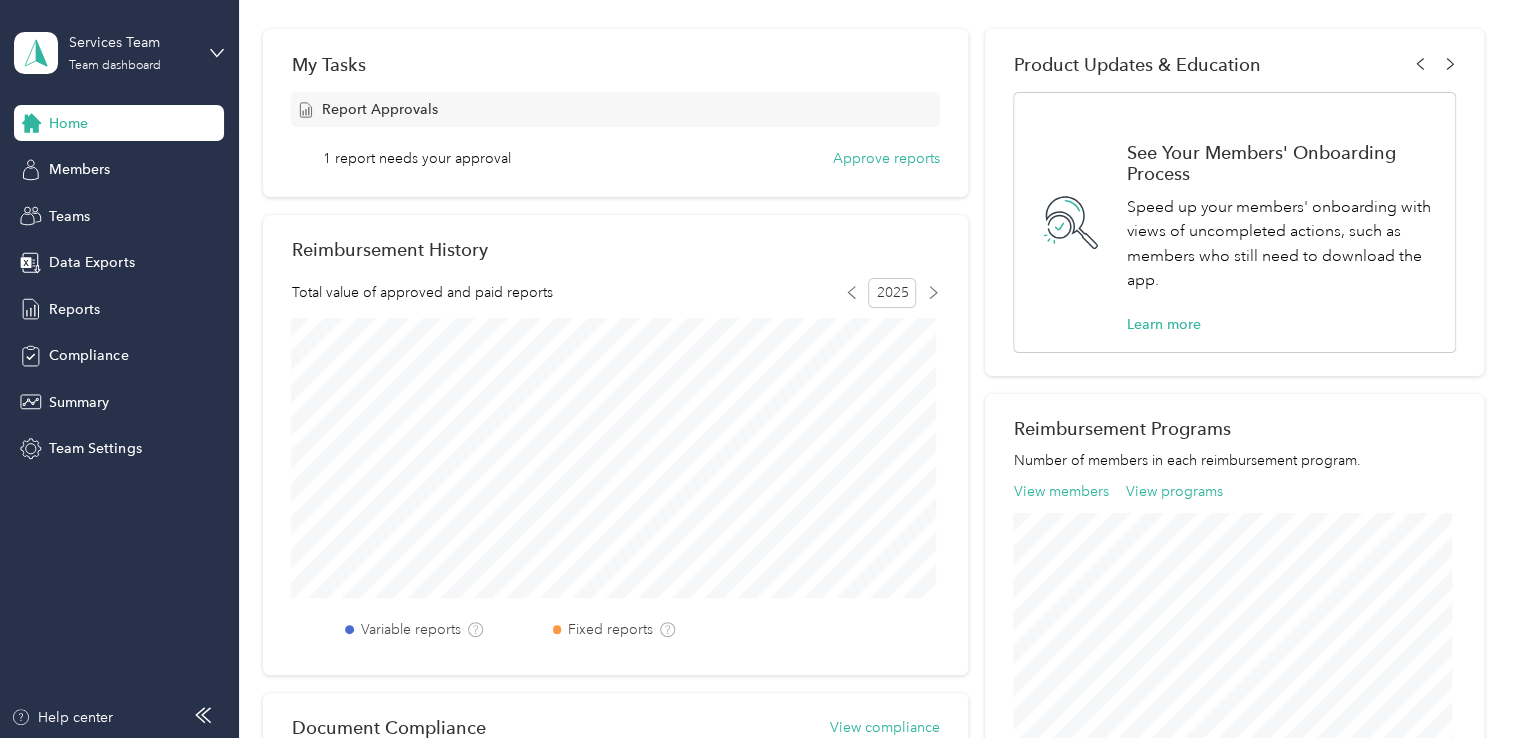 scroll, scrollTop: 200, scrollLeft: 0, axis: vertical 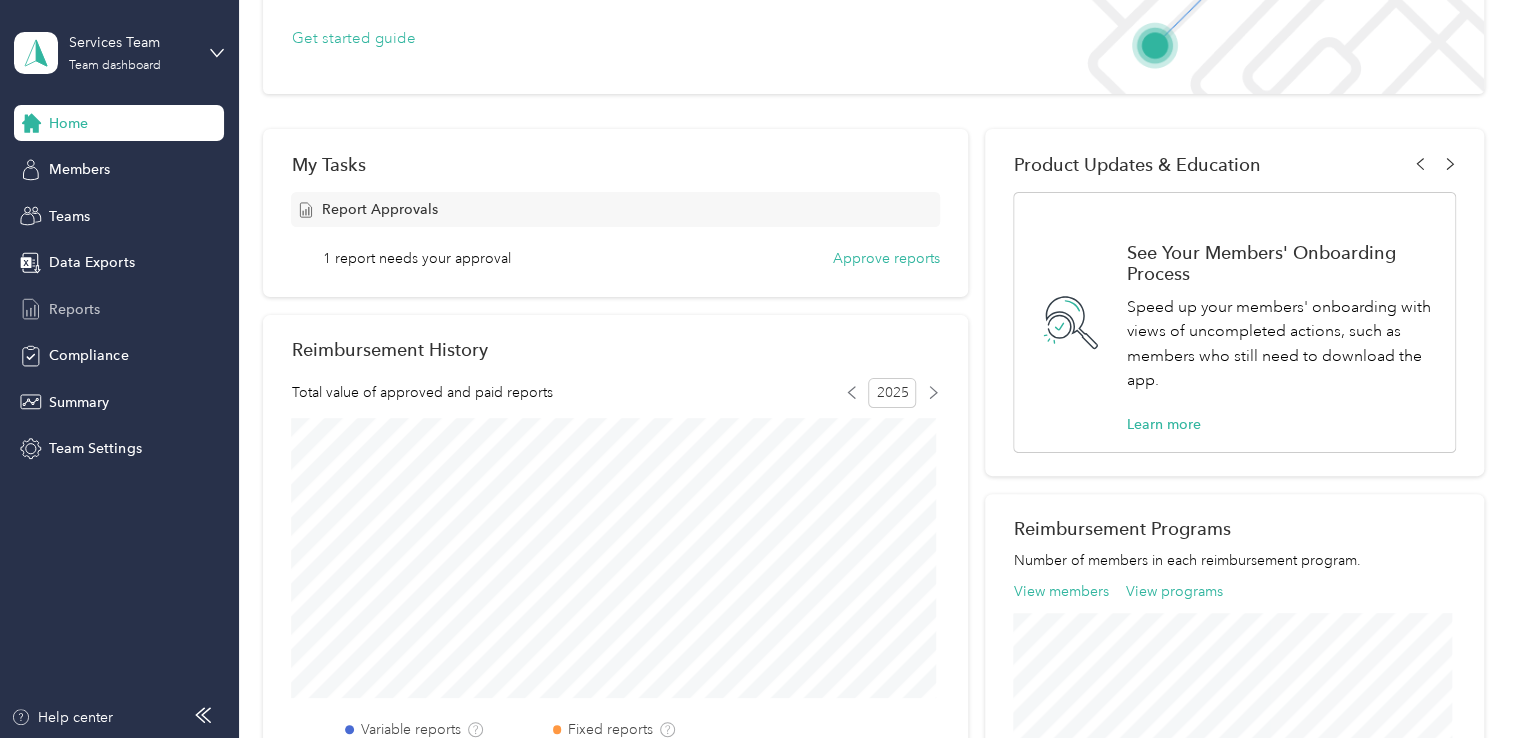 click on "Reports" at bounding box center (74, 309) 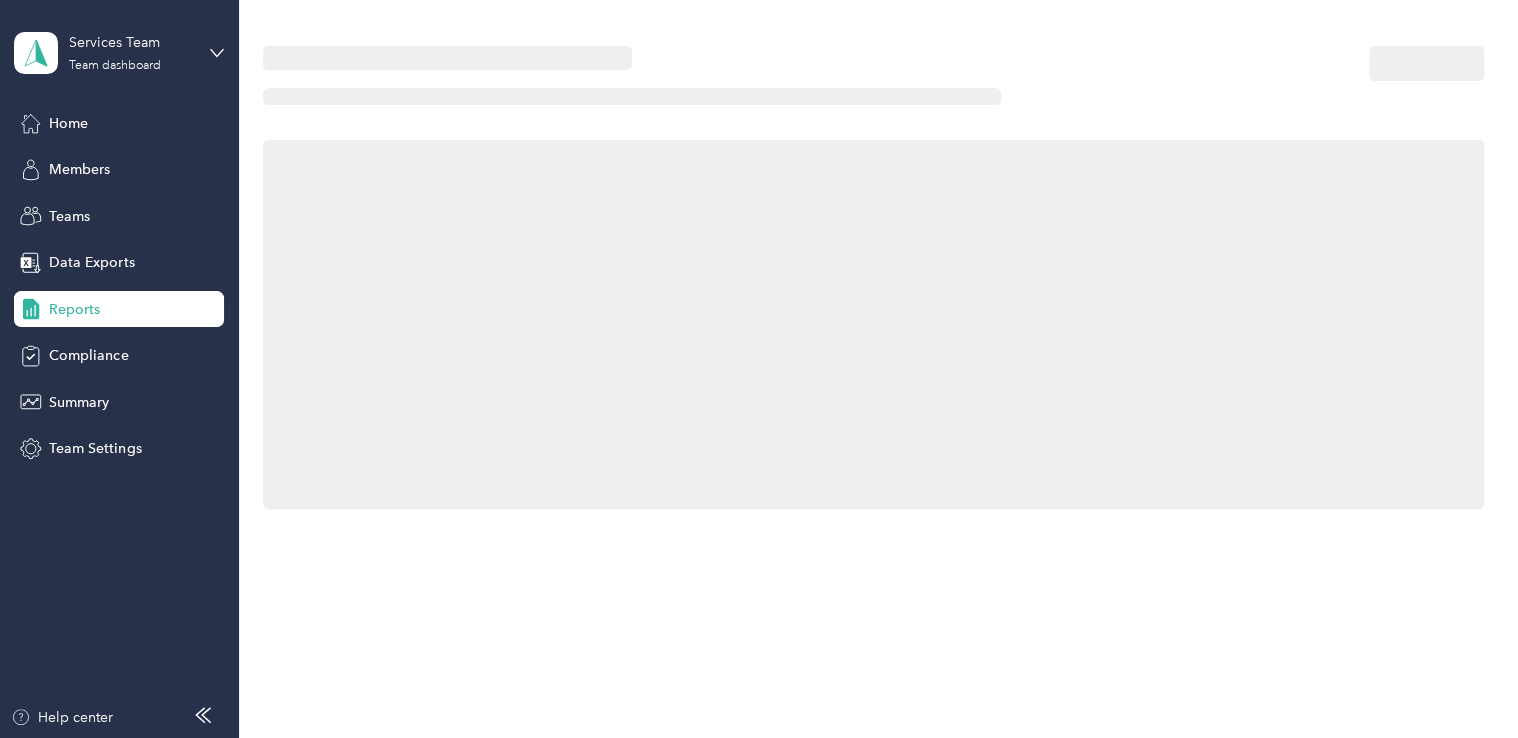 scroll, scrollTop: 0, scrollLeft: 0, axis: both 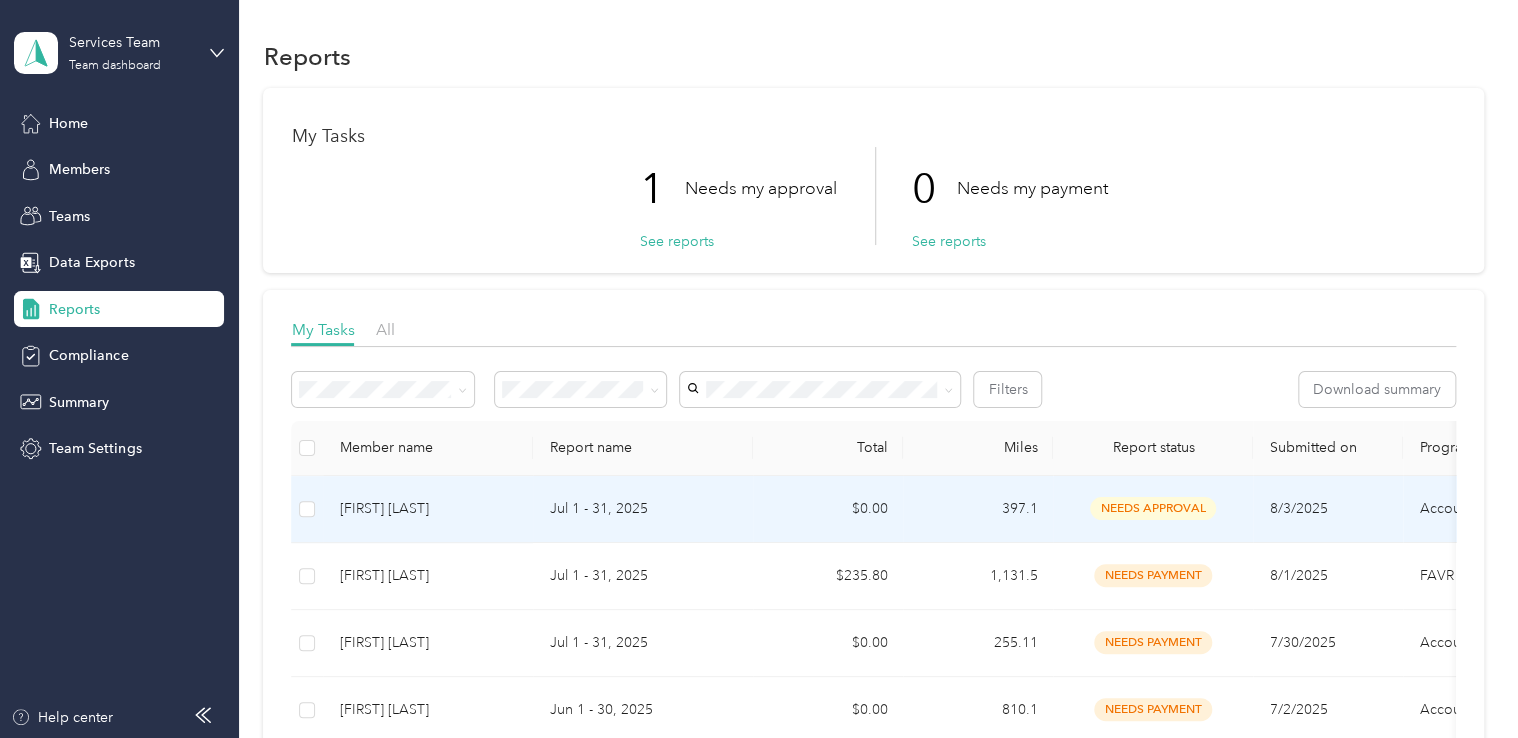 click on "Jul 1 - 31, 2025" at bounding box center [643, 509] 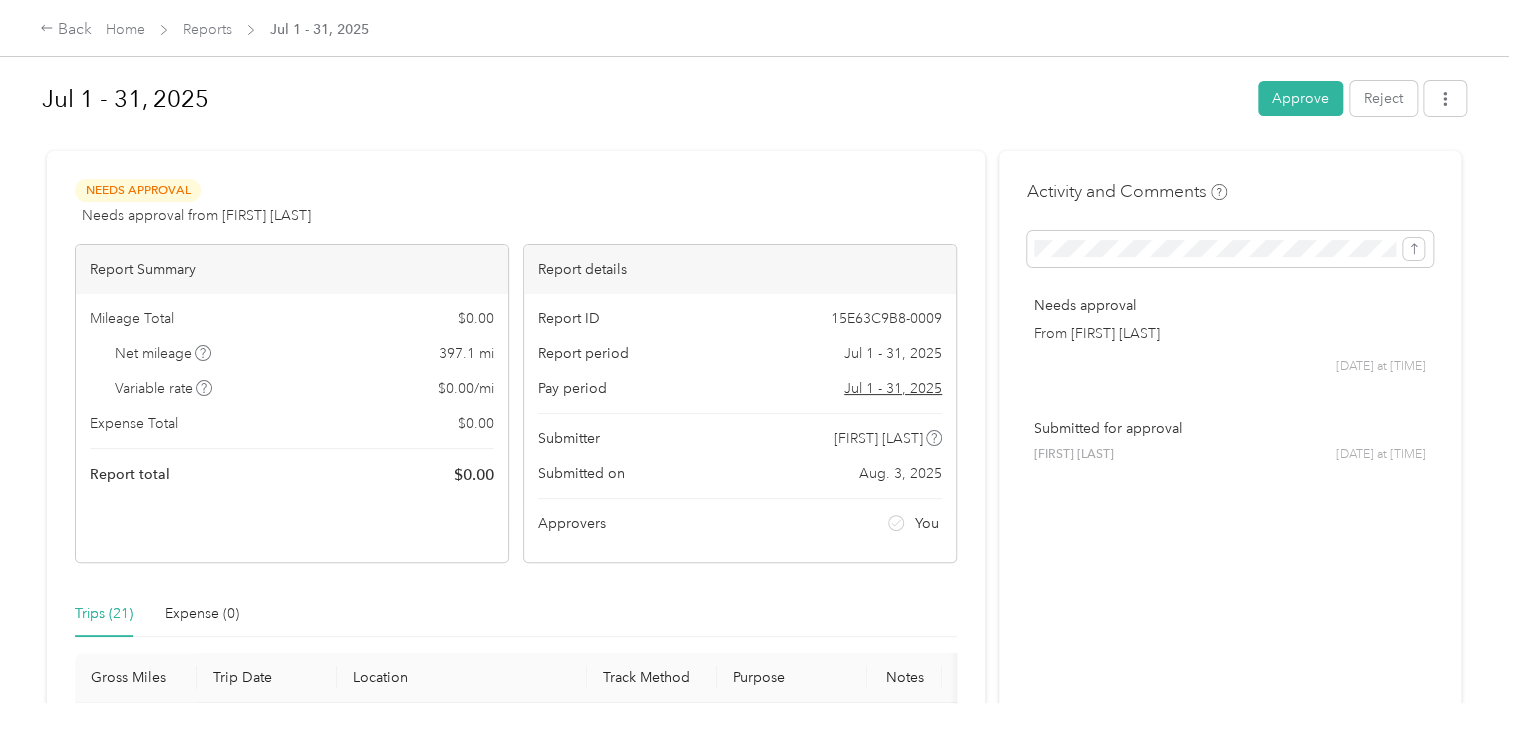 scroll, scrollTop: 0, scrollLeft: 0, axis: both 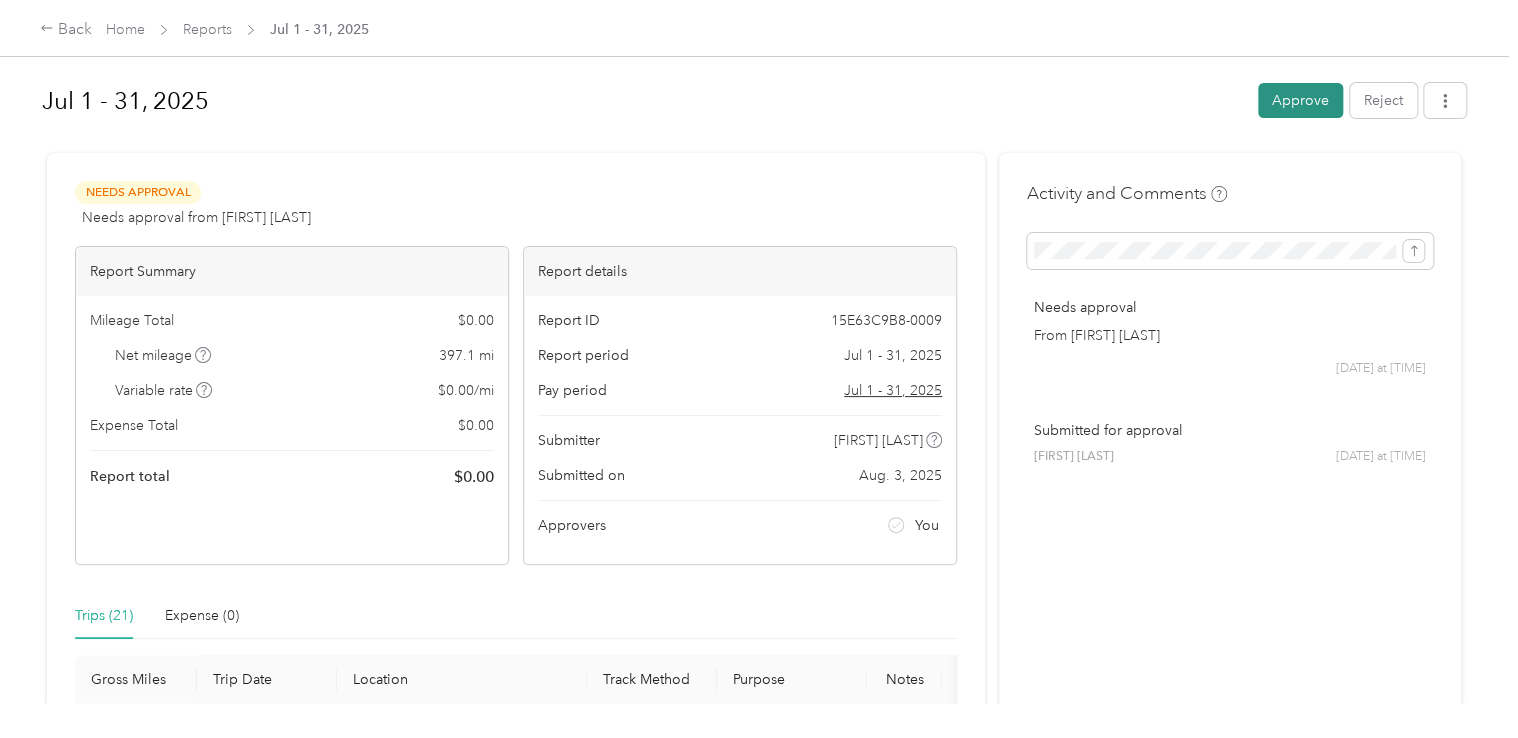 click on "Approve" at bounding box center [1300, 100] 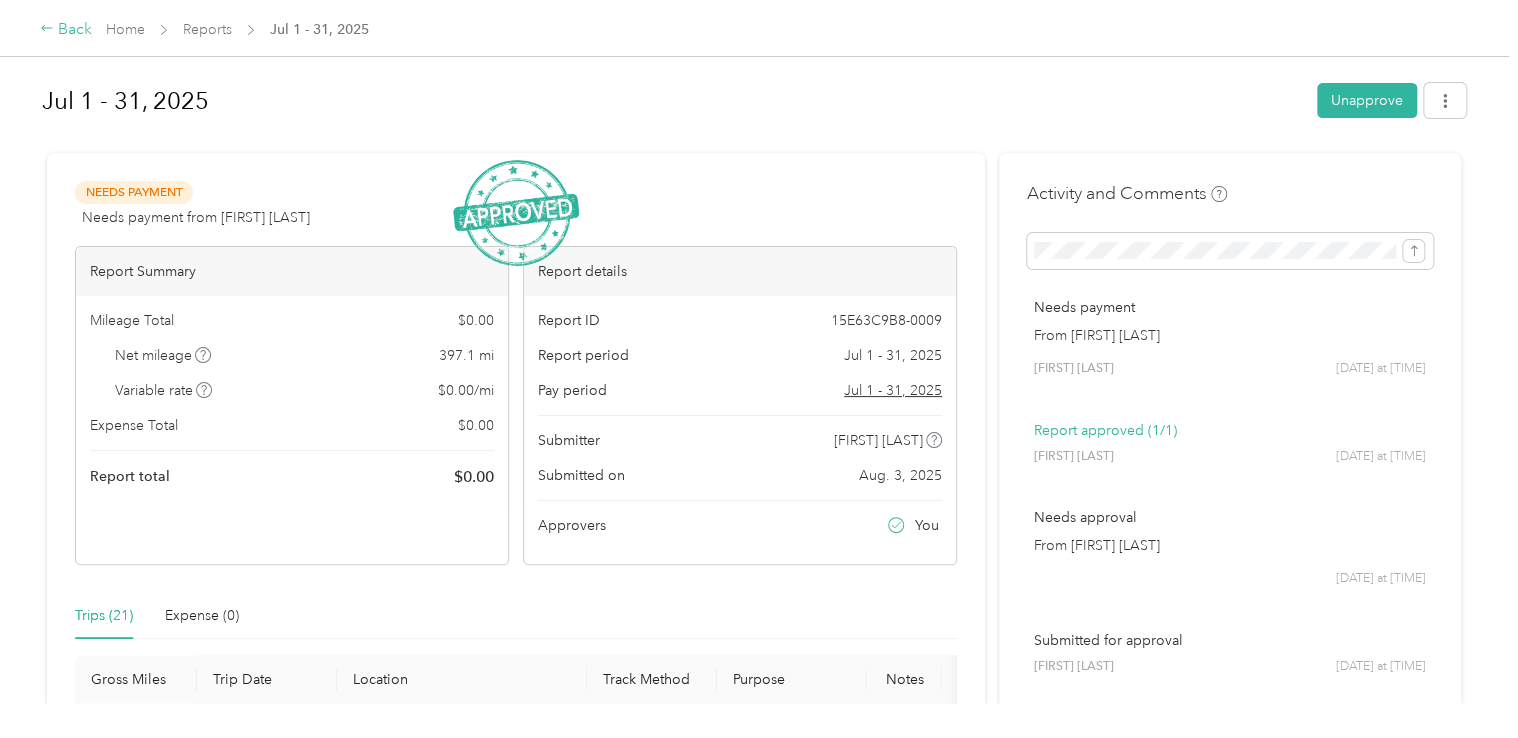click on "Back" at bounding box center [66, 30] 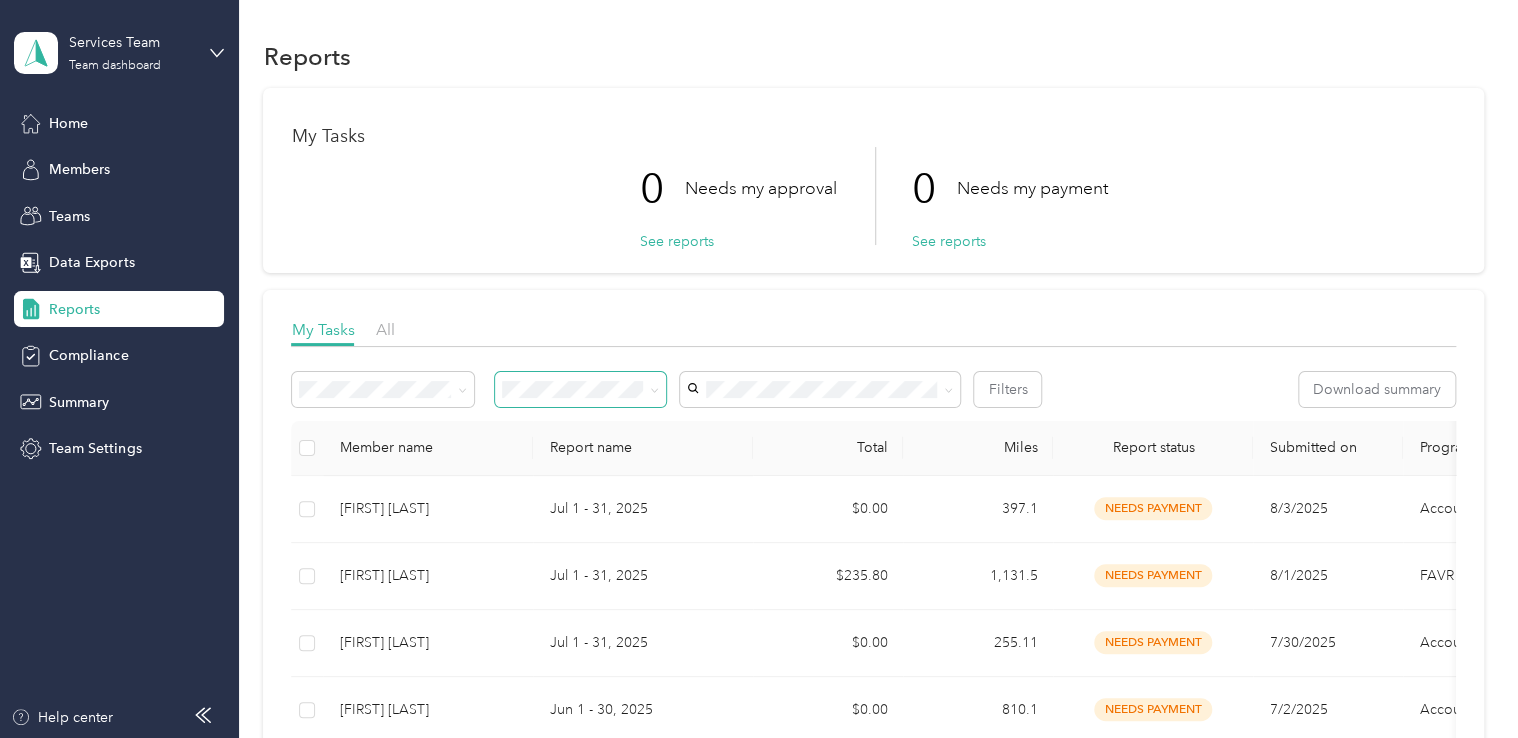 scroll, scrollTop: 200, scrollLeft: 0, axis: vertical 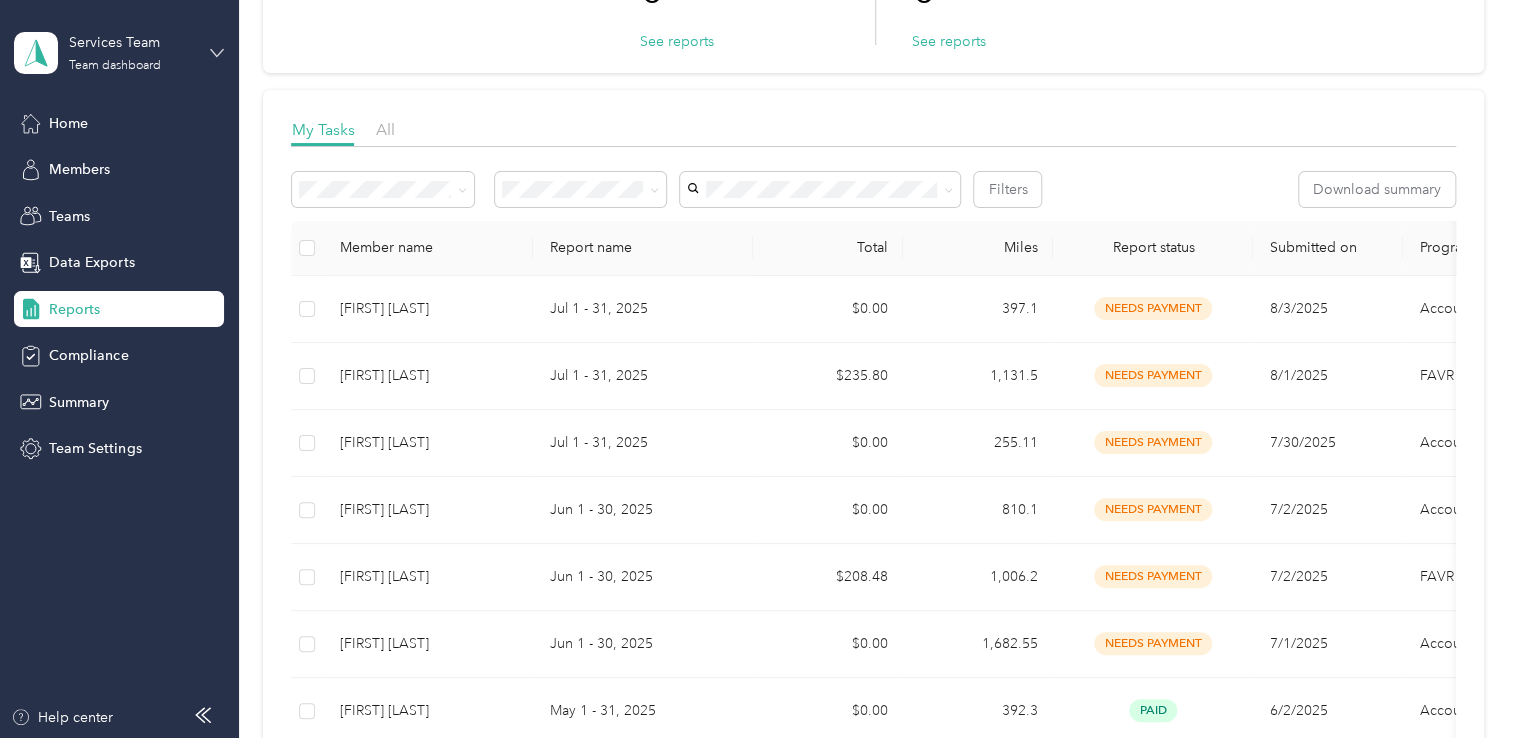click 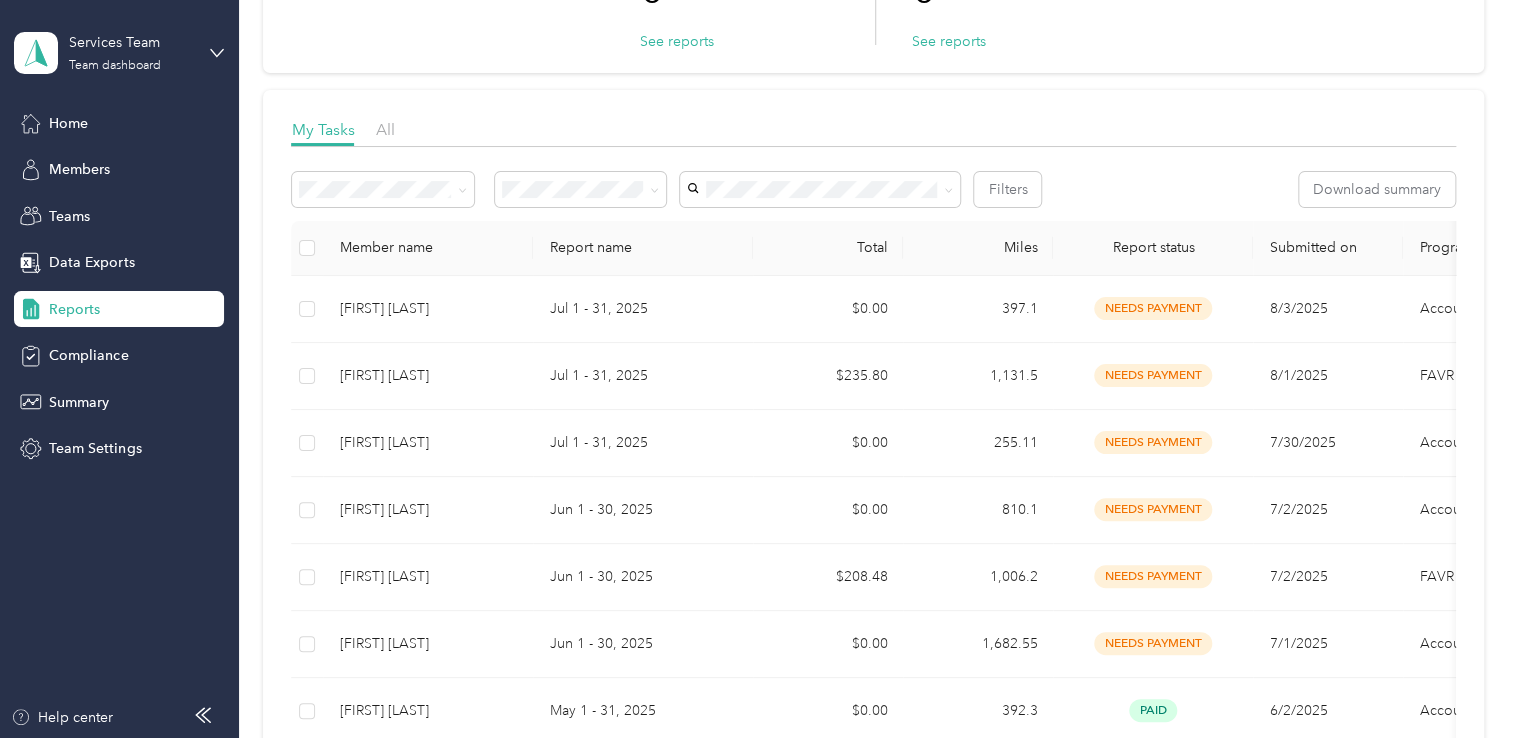 click on "Personal dashboard" at bounding box center [167, 207] 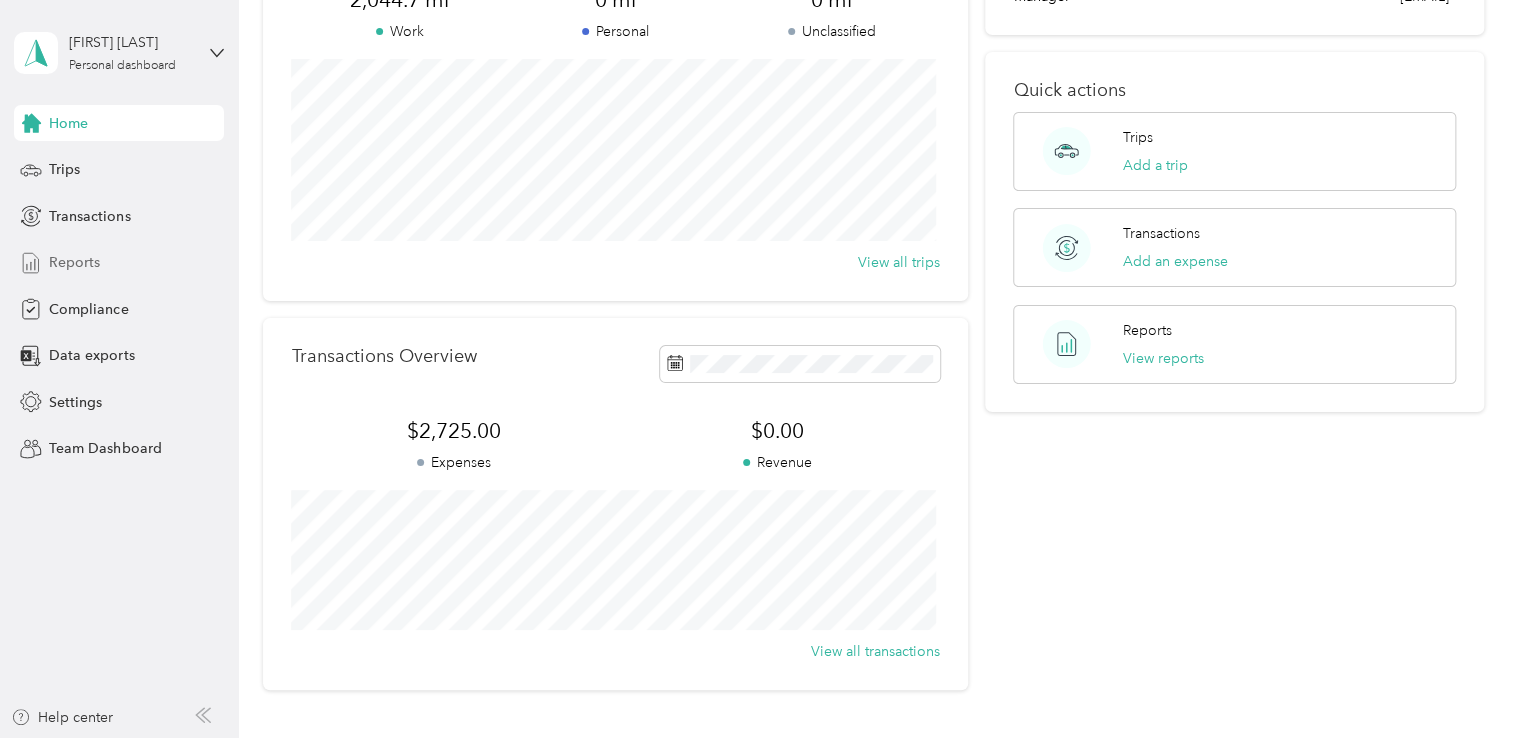 click on "Reports" at bounding box center [74, 262] 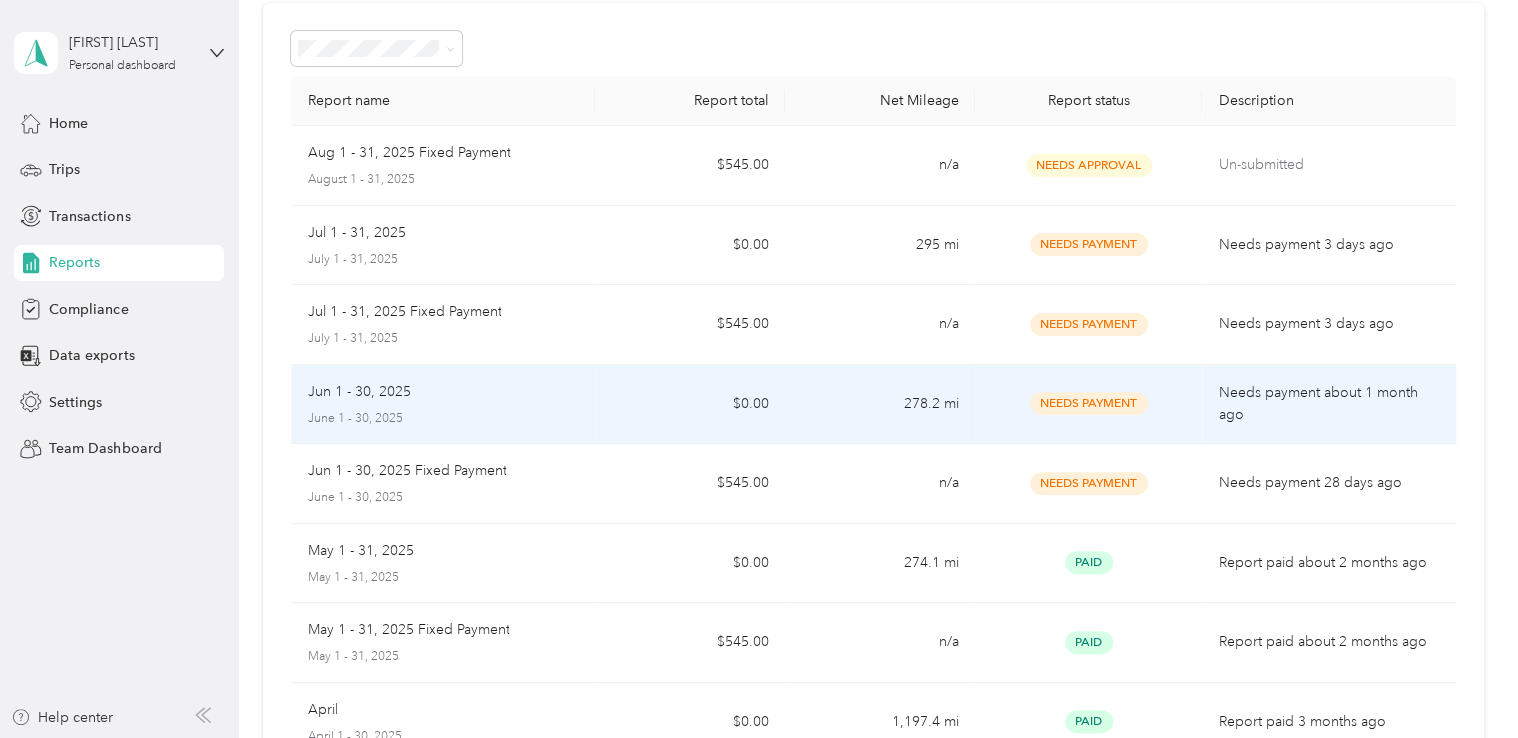 scroll, scrollTop: 0, scrollLeft: 0, axis: both 